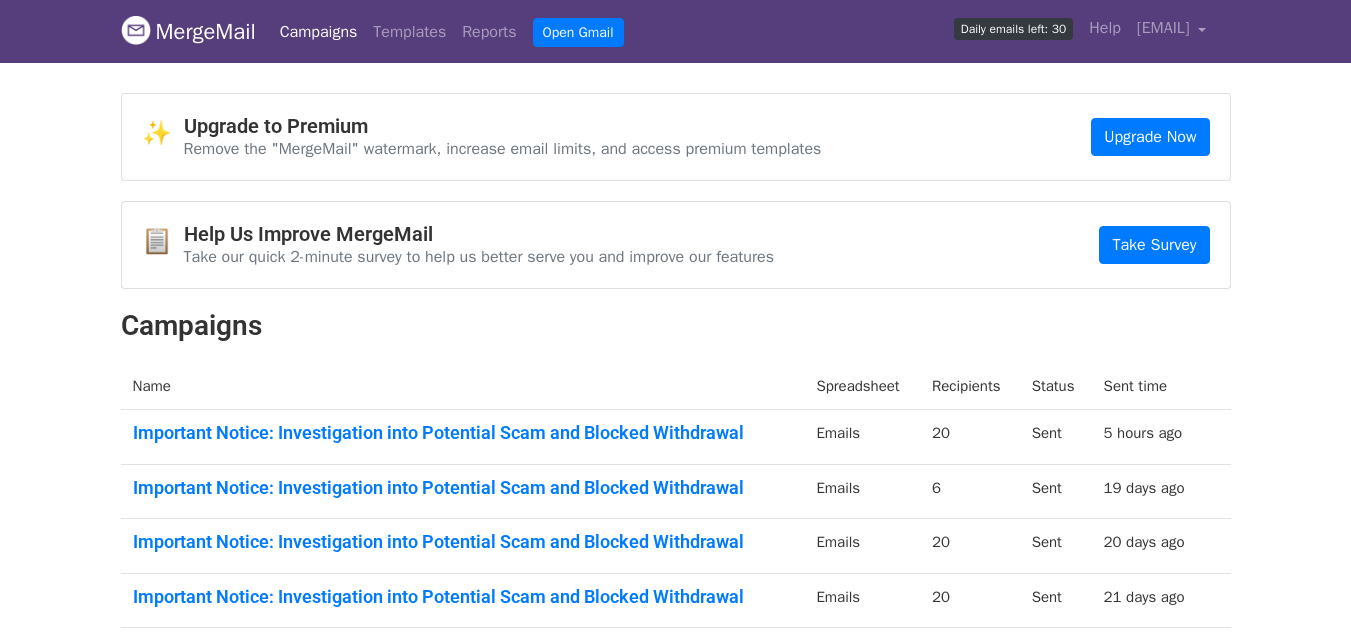 scroll, scrollTop: 200, scrollLeft: 0, axis: vertical 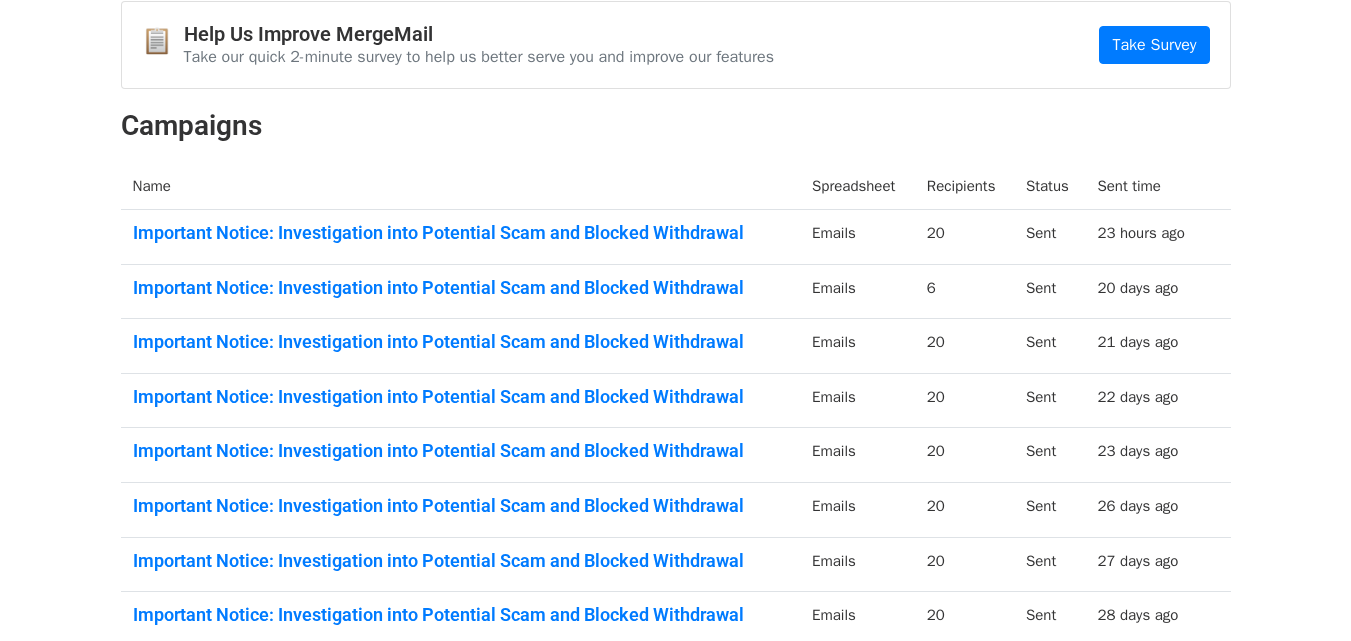 click on "✨
Upgrade to Premium
Remove the "MergeMail" watermark, increase email limits, and access premium templates
Upgrade Now
📋
Help Us Improve MergeMail
Take our quick 2-minute survey to help us better serve you and improve our features
Take Survey
Campaigns
Name
Spreadsheet
Recipients
Status
Sent time
Important Notice: Investigation into Potential Scam and Blocked Withdrawal
Emails
20
Sent
23 hours ago
Important Notice: Investigation into Potential Scam and Blocked Withdrawal
Emails
6
Sent
20 days ago
Important Notice: Investigation into Potential Scam and Blocked Withdrawal
Emails
20
Sent
21 days ago
Important Notice: Investigation into Potential Scam and Blocked Withdrawal
Emails
20
Sent
22 days ago
Important Notice: Investigation into Potential Scam and Blocked Withdrawal
Emails
20
Sent" at bounding box center (676, 350) 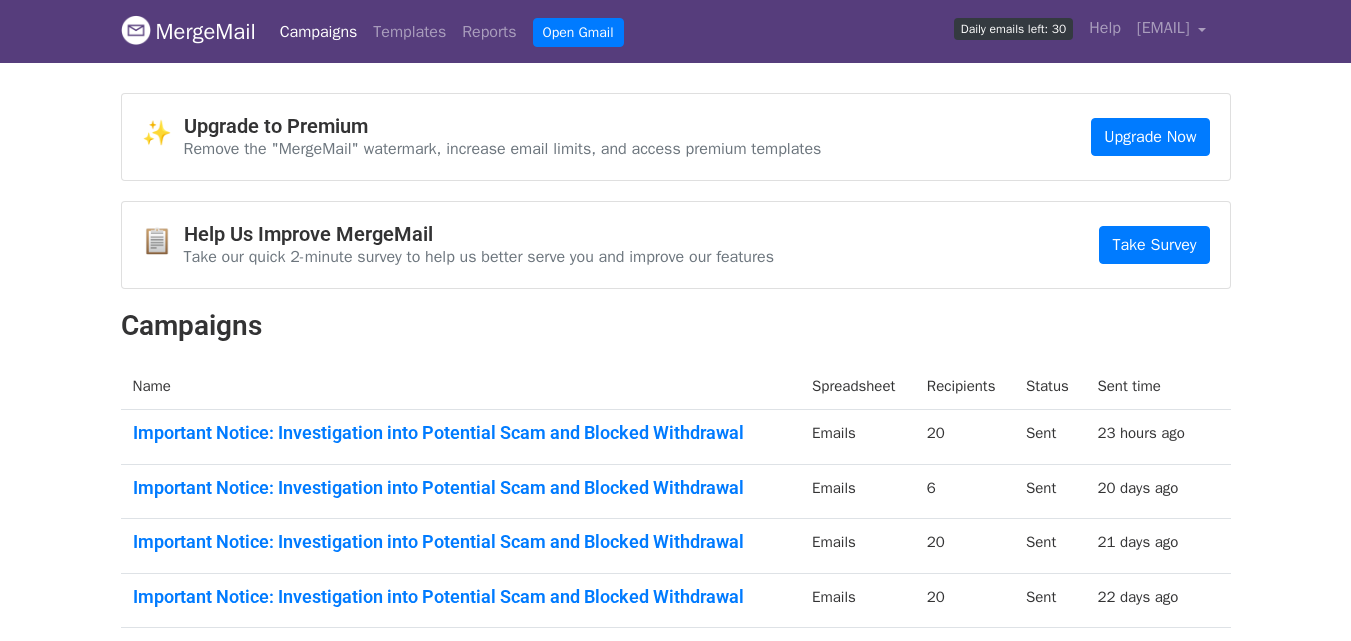 scroll, scrollTop: 200, scrollLeft: 0, axis: vertical 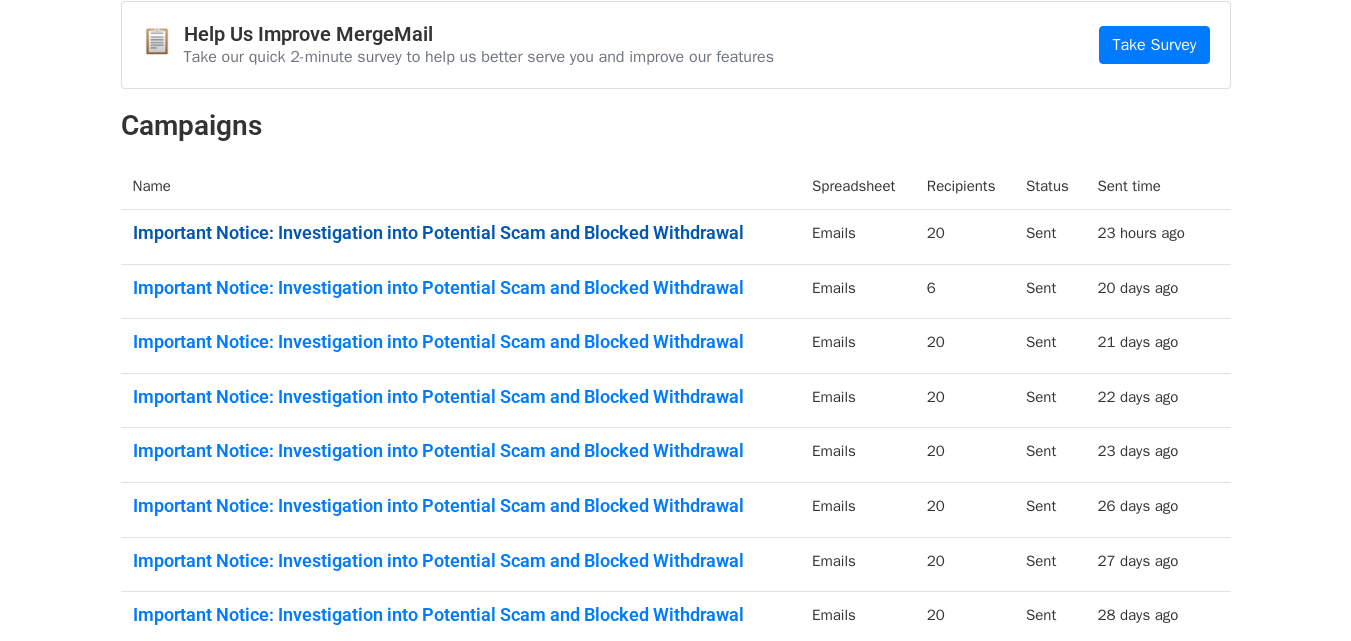click on "Important Notice: Investigation into Potential Scam and Blocked Withdrawal" at bounding box center (461, 233) 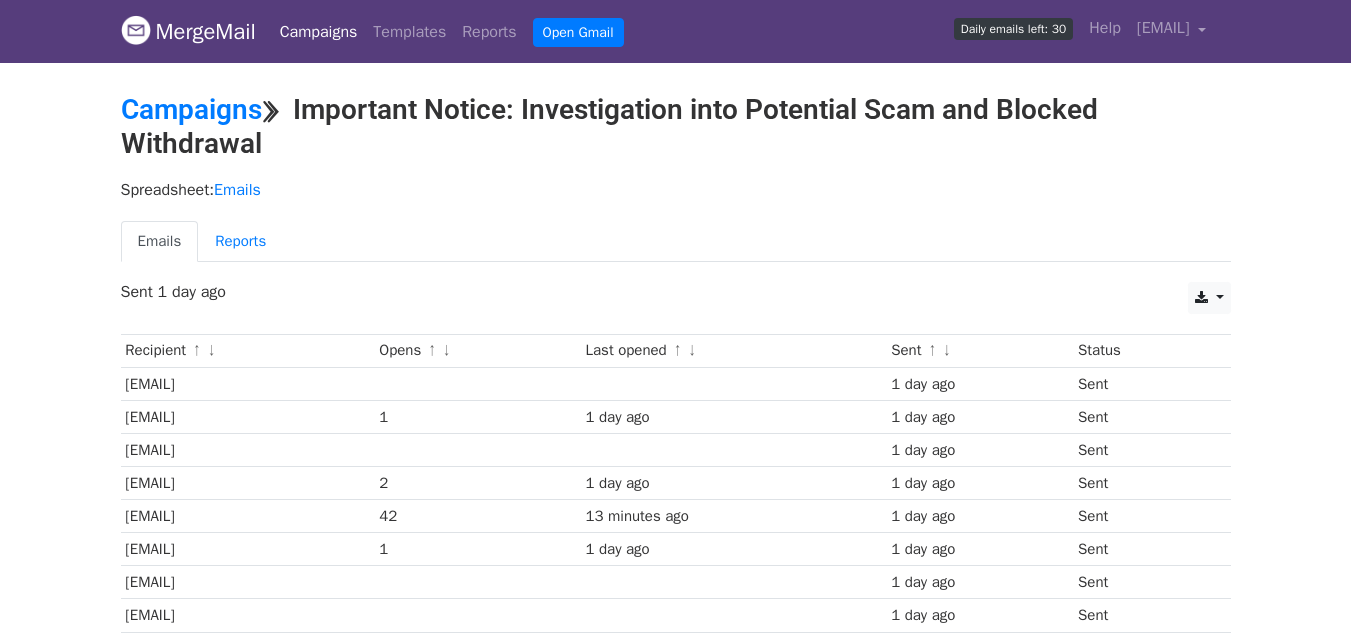 scroll, scrollTop: 0, scrollLeft: 0, axis: both 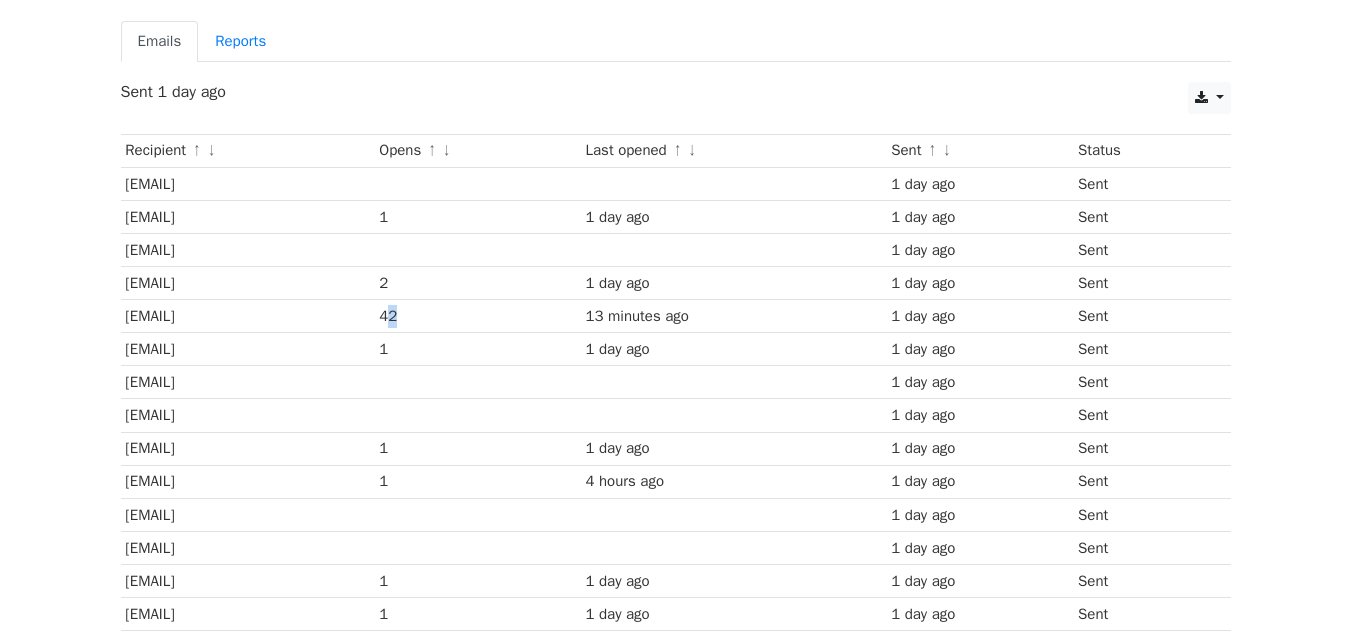 click on "42" at bounding box center [477, 316] 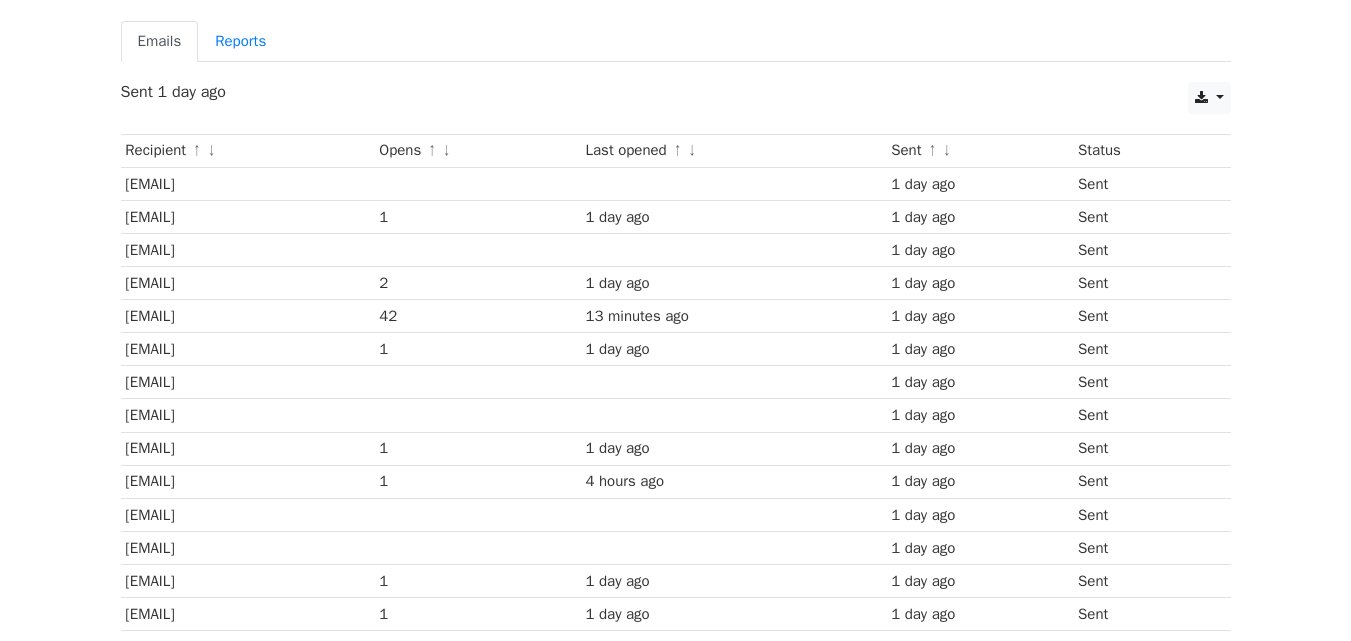 drag, startPoint x: 598, startPoint y: 317, endPoint x: 567, endPoint y: 311, distance: 31.575306 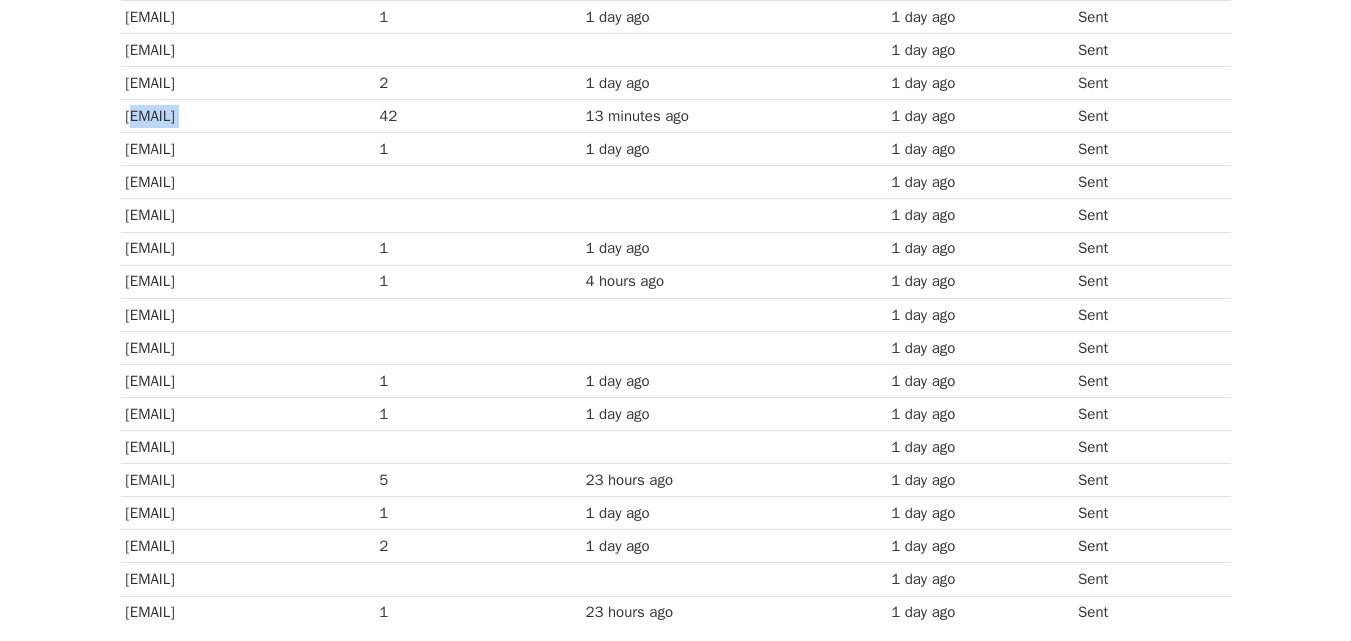 scroll, scrollTop: 500, scrollLeft: 0, axis: vertical 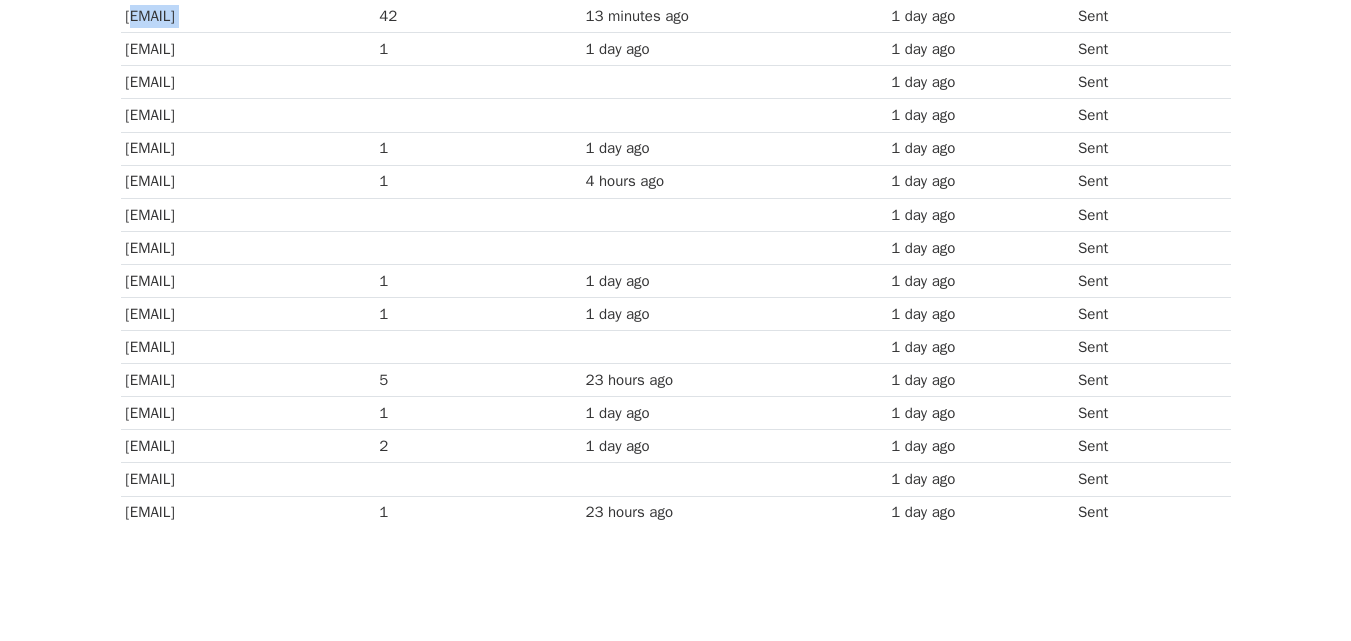 click on "ftabag@yahoo.com" at bounding box center [248, 380] 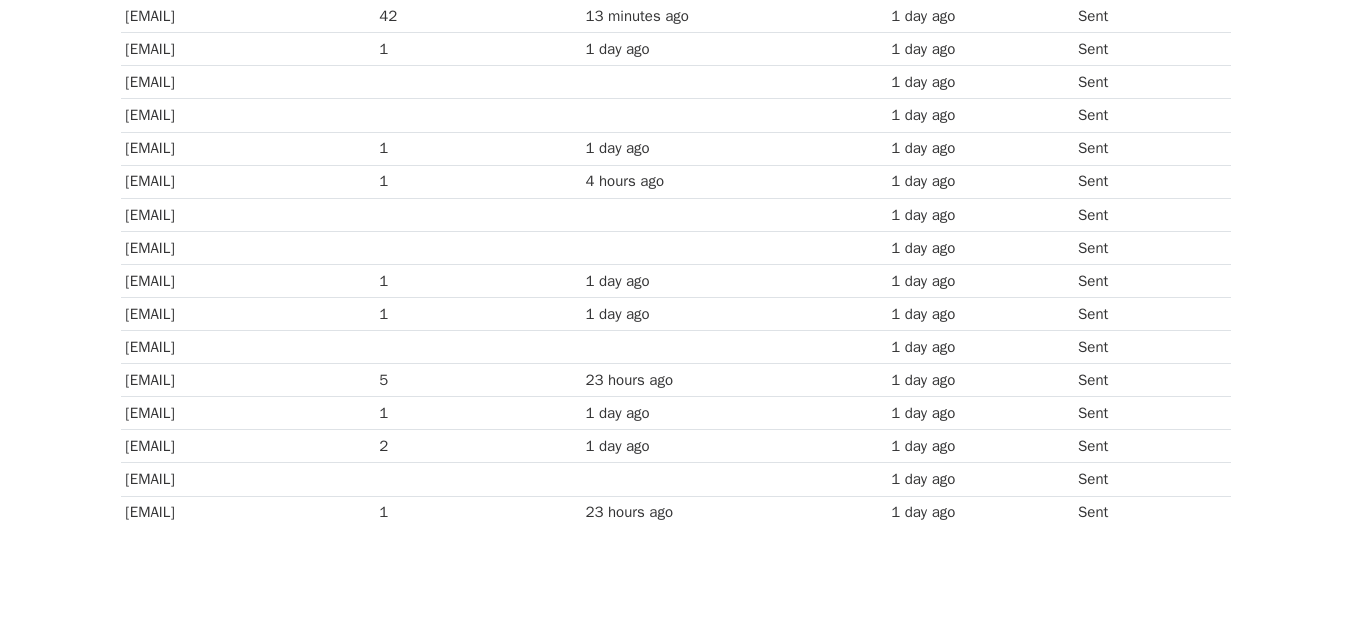 click on "ftabag@yahoo.com" at bounding box center (248, 380) 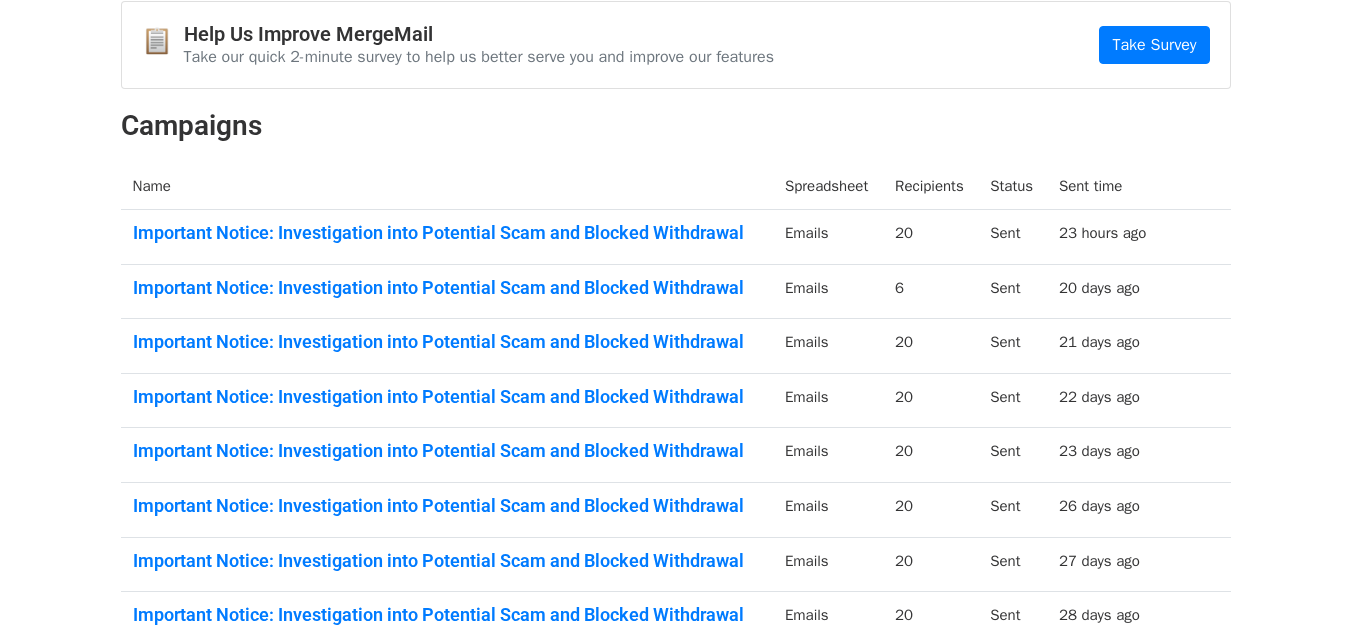 scroll, scrollTop: 0, scrollLeft: 0, axis: both 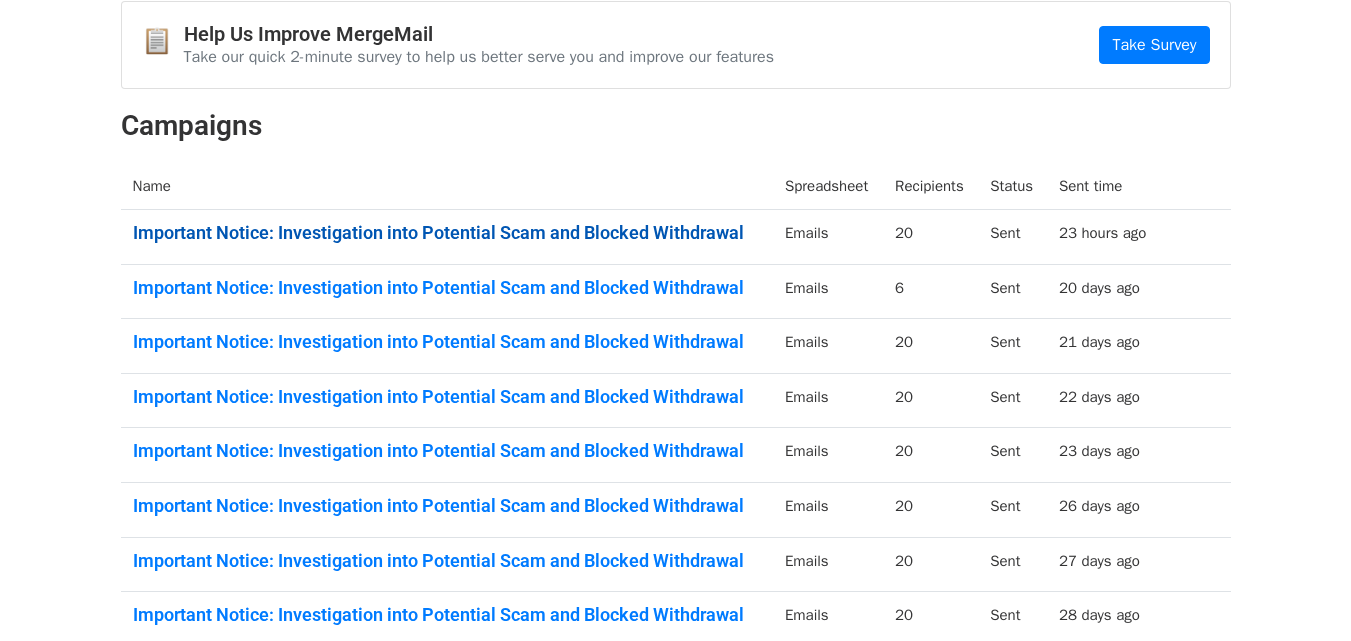 click on "Important Notice: Investigation into Potential Scam and Blocked Withdrawal" at bounding box center [447, 233] 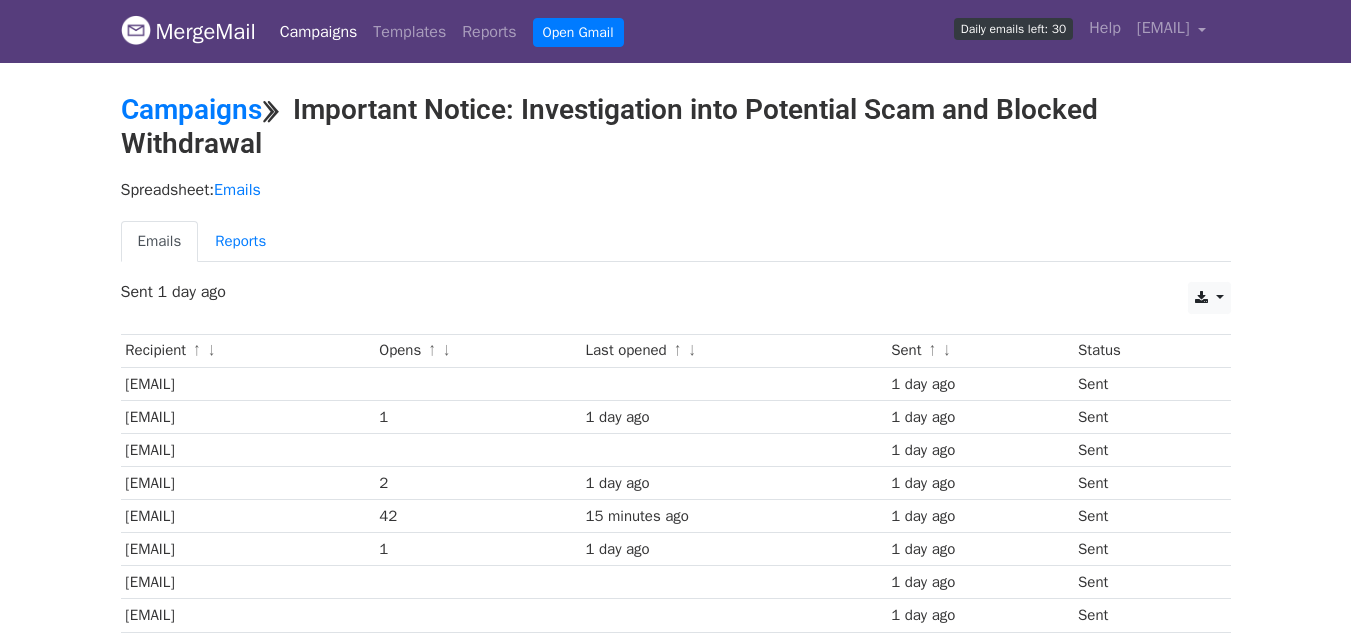 scroll, scrollTop: 0, scrollLeft: 0, axis: both 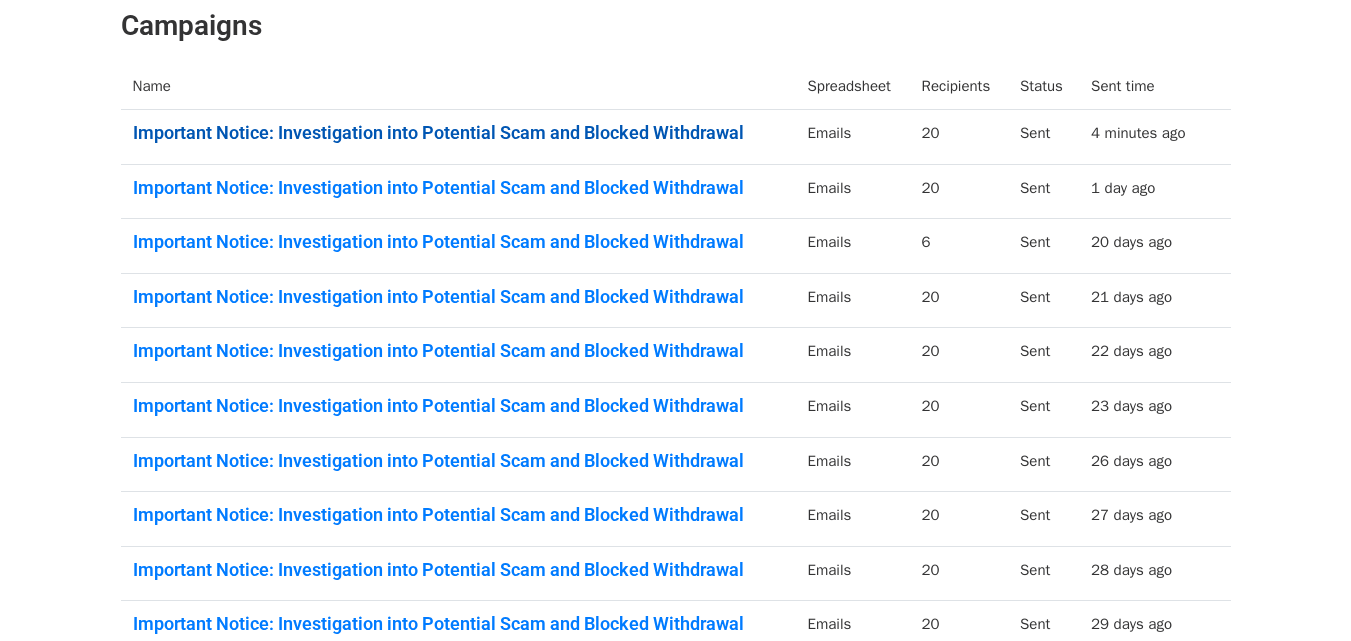 click on "Important Notice: Investigation into Potential Scam and Blocked Withdrawal" at bounding box center (458, 133) 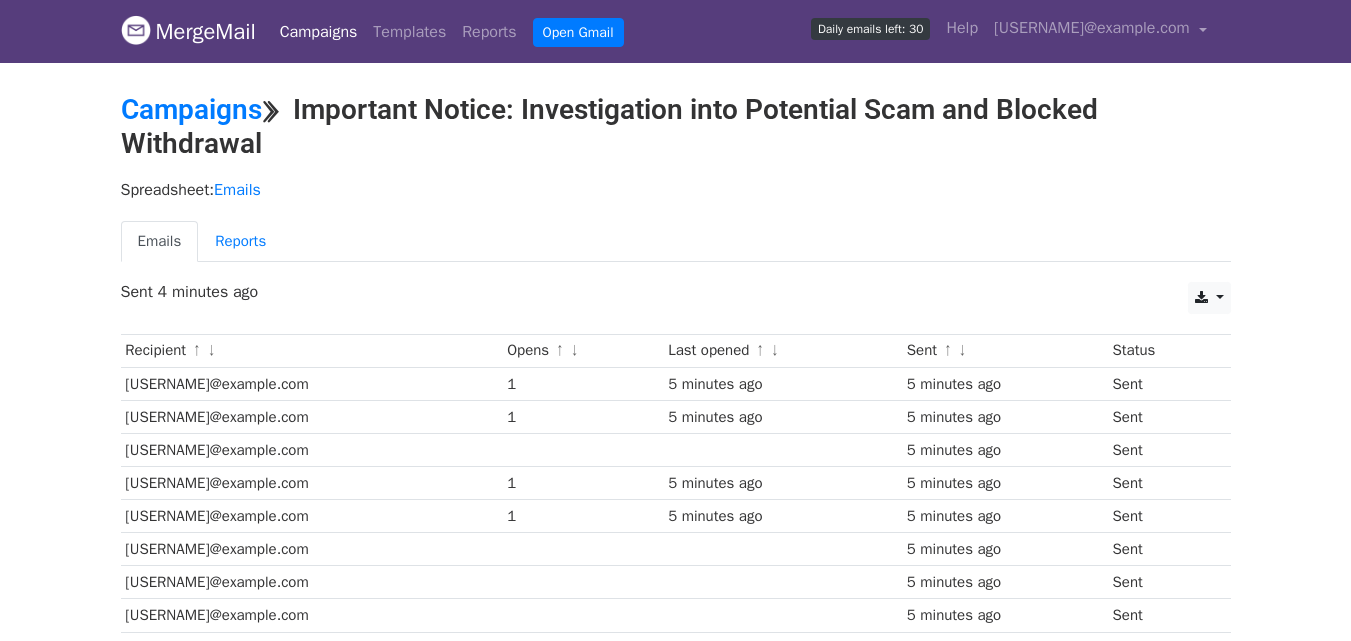 scroll, scrollTop: 0, scrollLeft: 0, axis: both 